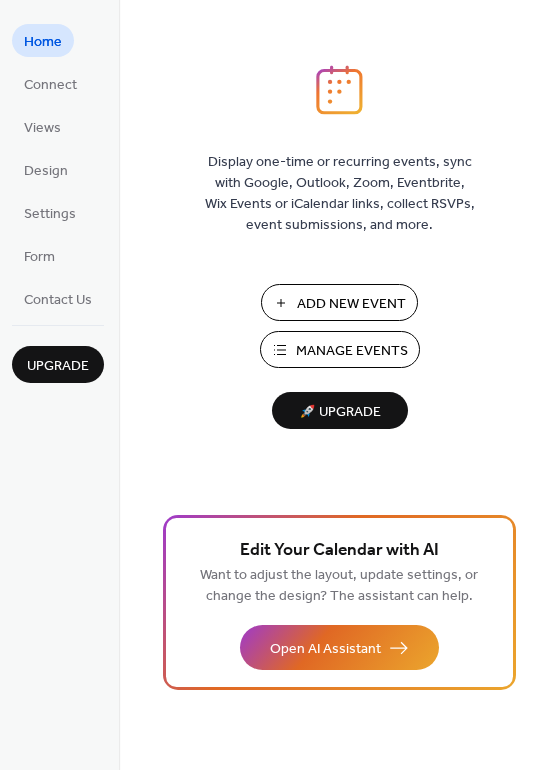 scroll, scrollTop: 0, scrollLeft: 0, axis: both 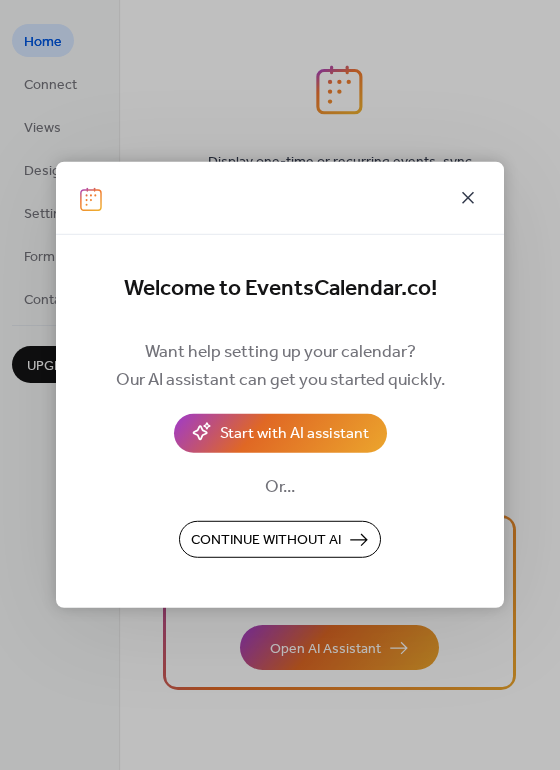 click 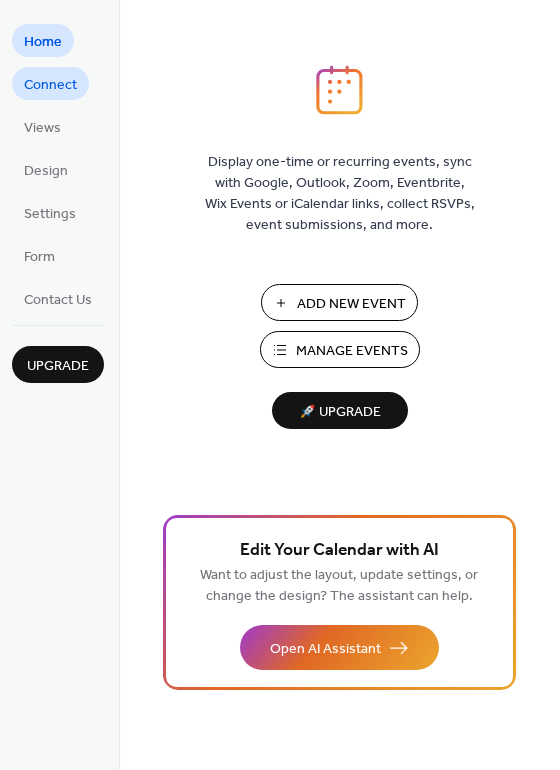 click on "Connect" at bounding box center (50, 85) 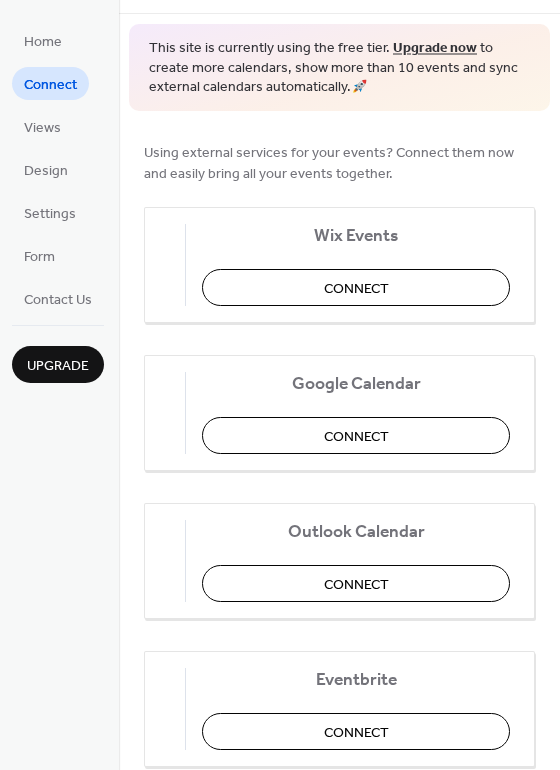 scroll, scrollTop: 0, scrollLeft: 0, axis: both 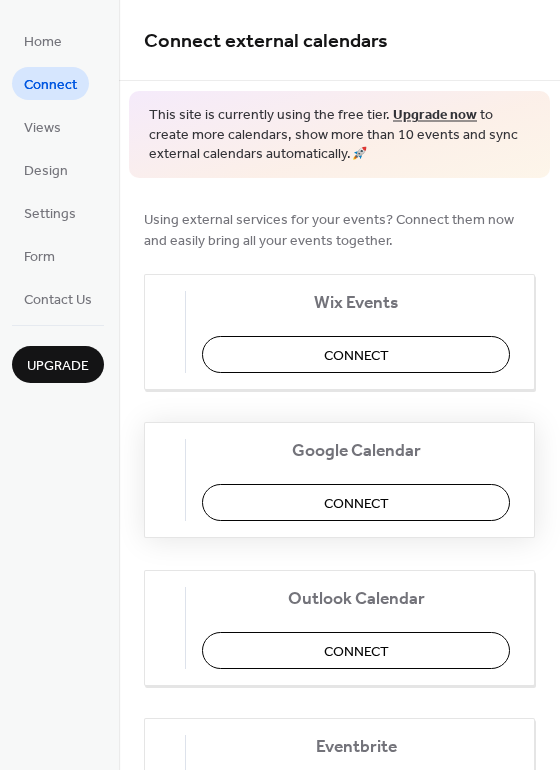click on "Connect" at bounding box center [356, 502] 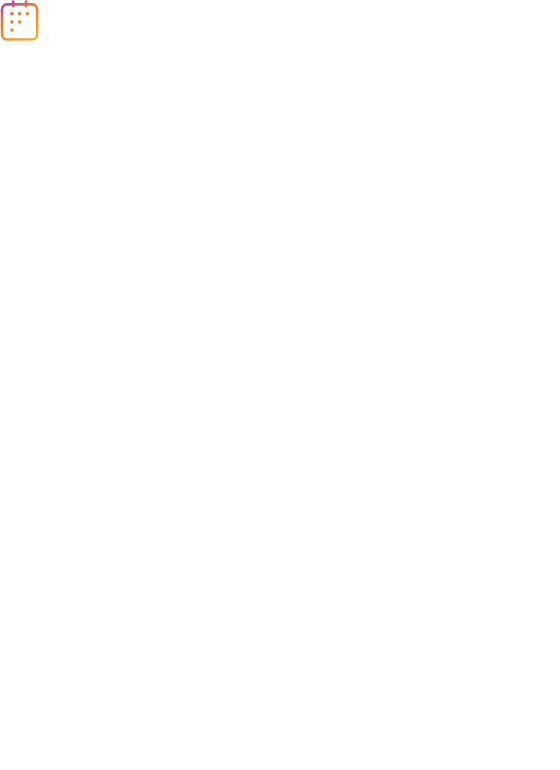 scroll, scrollTop: 0, scrollLeft: 0, axis: both 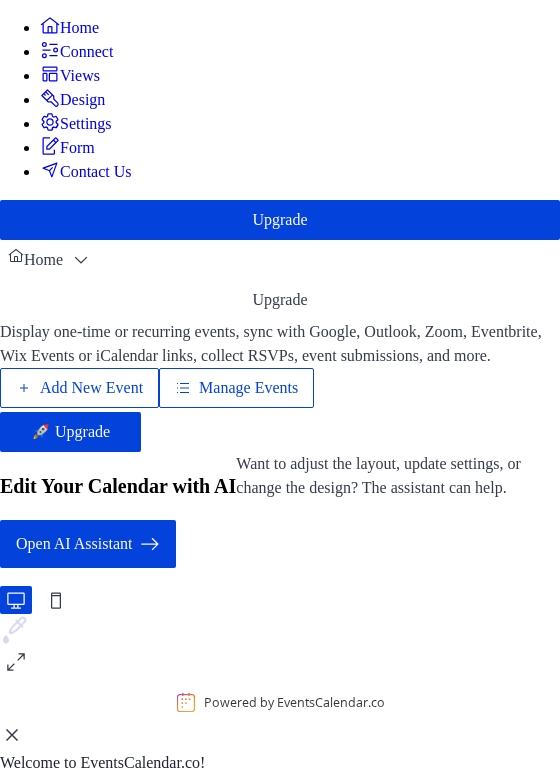 click at bounding box center (280, 738) 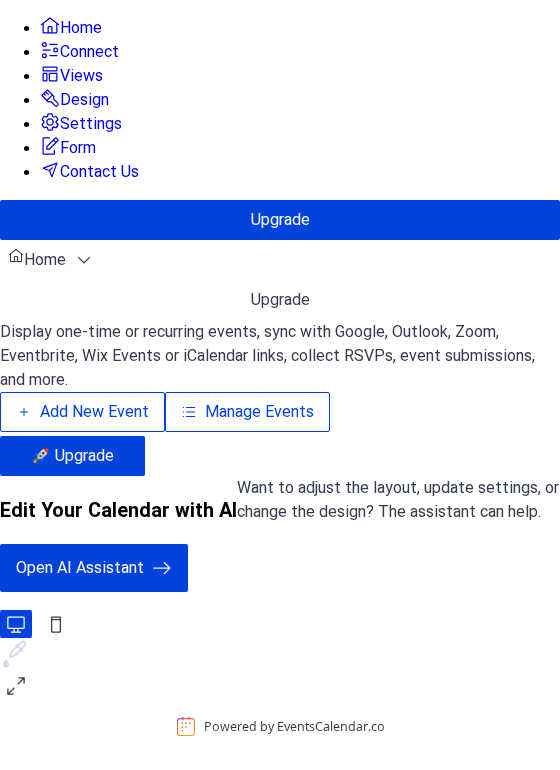 click on "Contact Us" at bounding box center [99, 172] 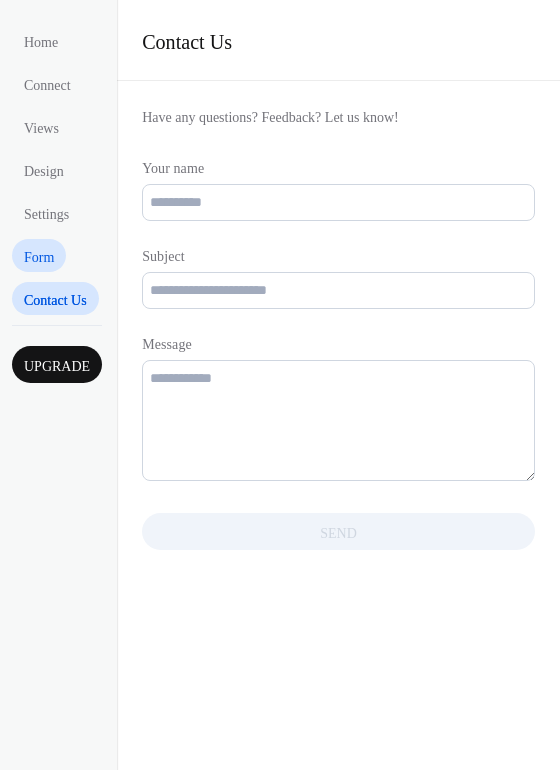 click on "Form" at bounding box center [39, 257] 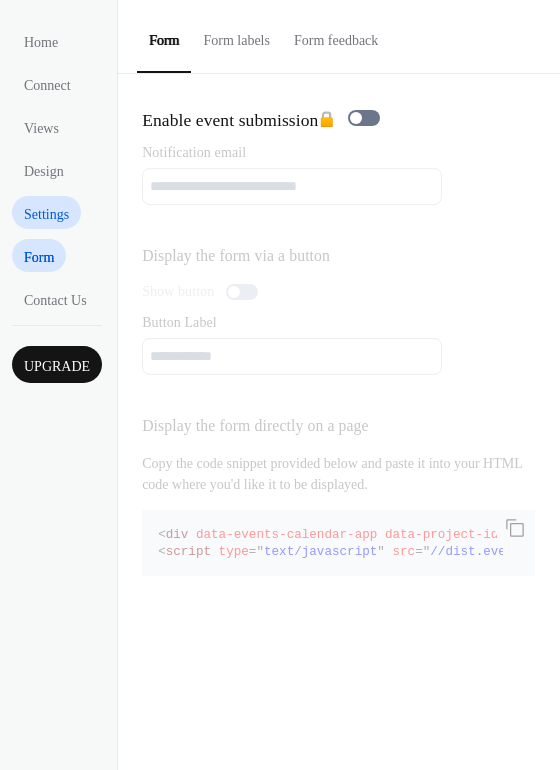click on "Settings" at bounding box center (46, 214) 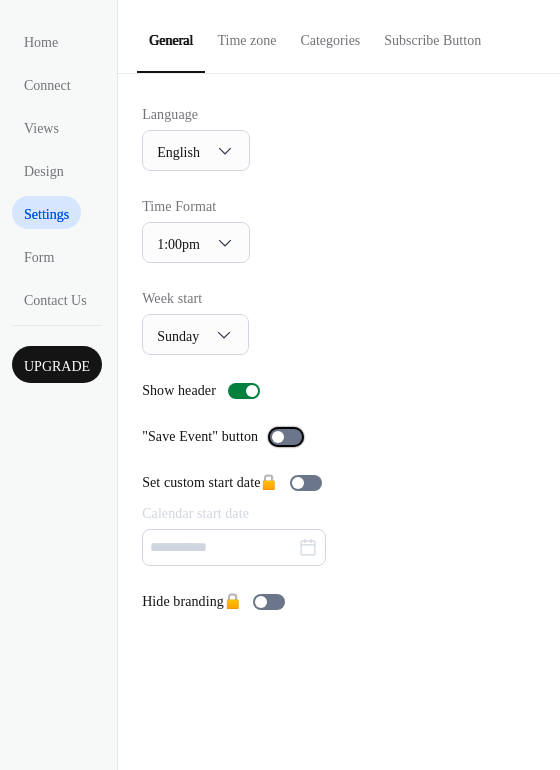 click at bounding box center (278, 437) 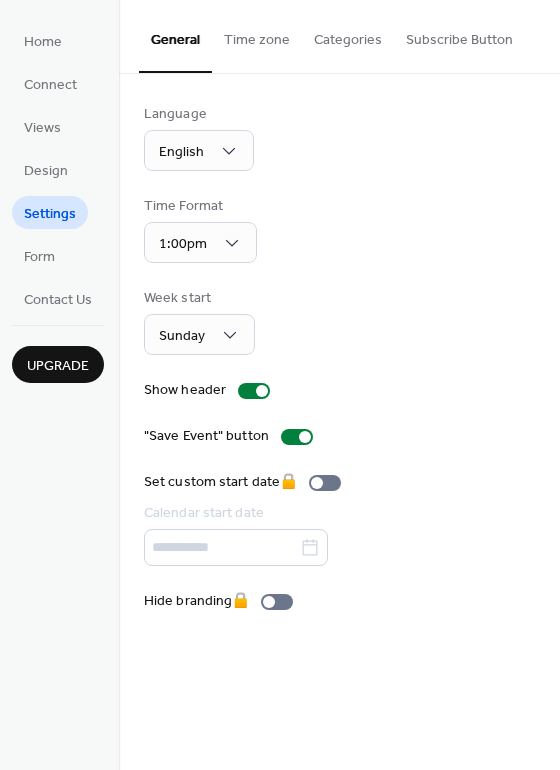 click on "Settings" at bounding box center (50, 214) 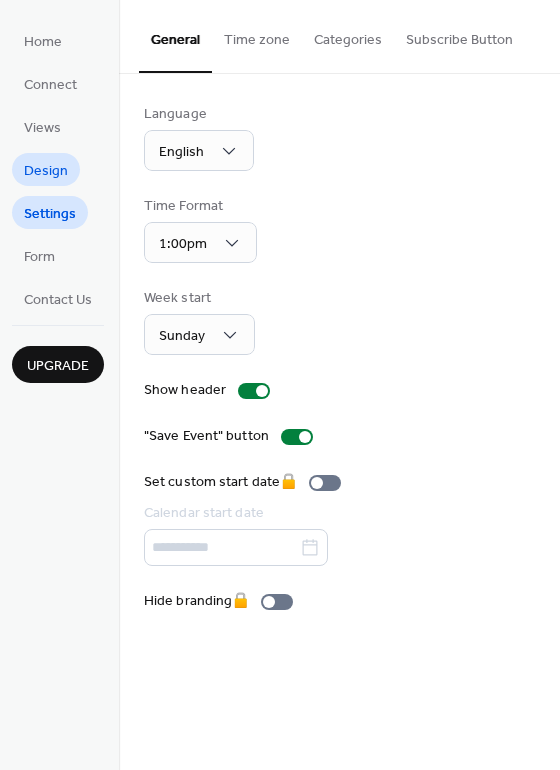 click on "Design" at bounding box center (46, 171) 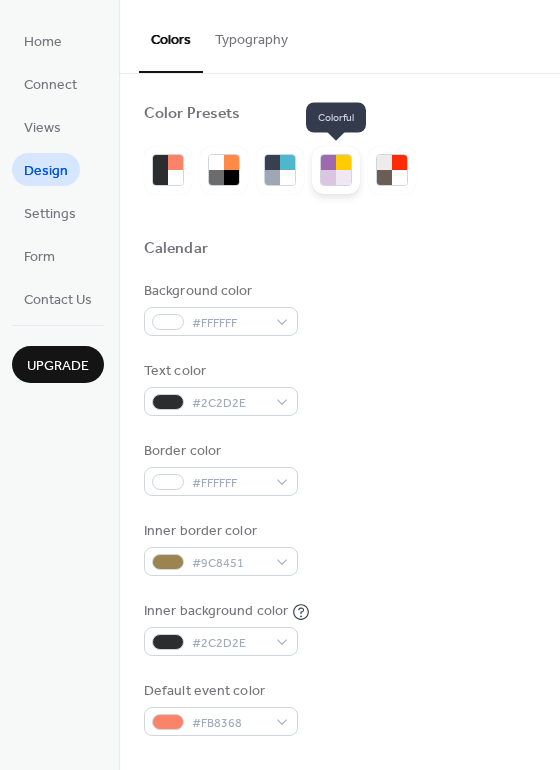 click at bounding box center (328, 162) 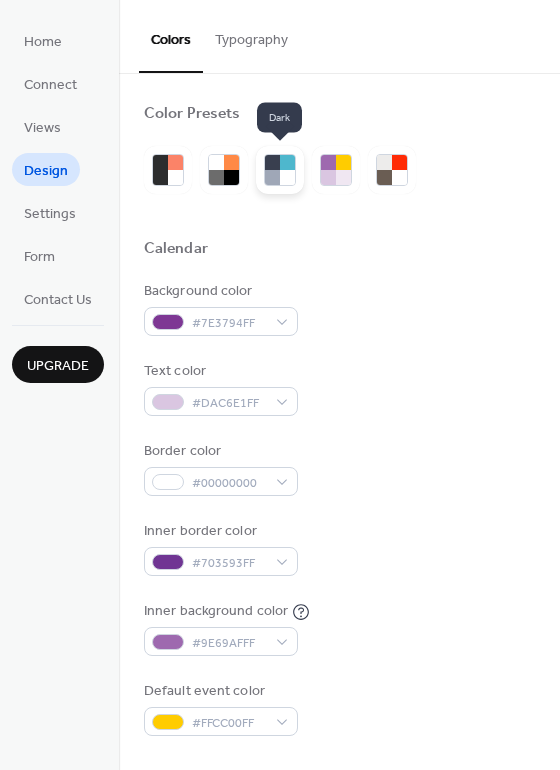 click at bounding box center (272, 177) 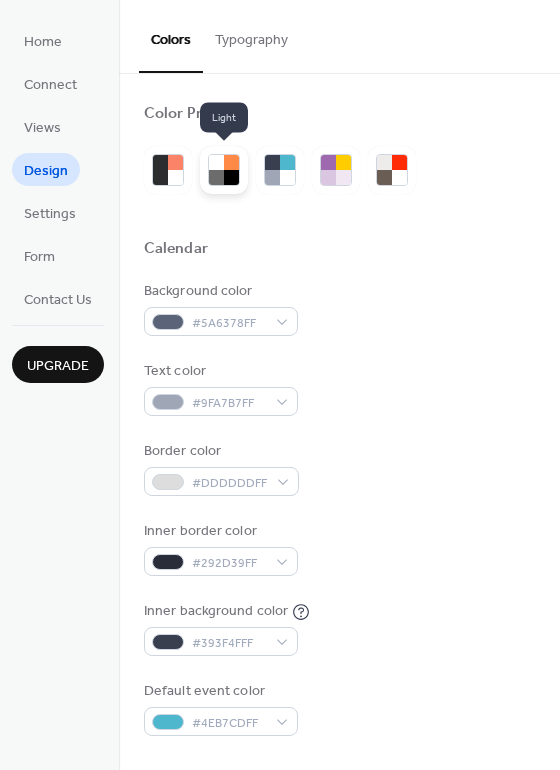 click at bounding box center [231, 177] 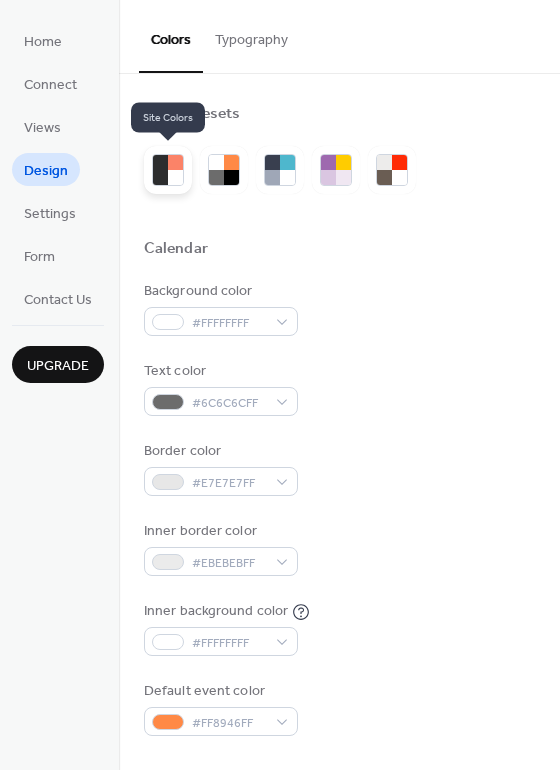 click at bounding box center [175, 177] 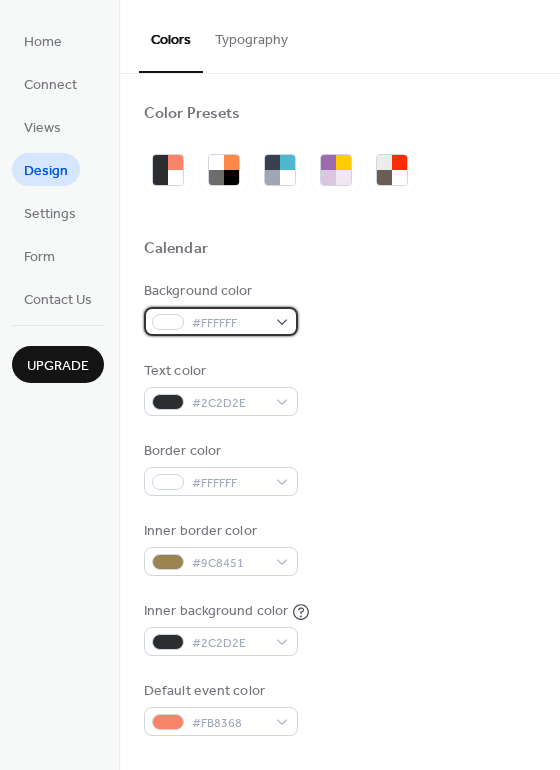 click on "#FFFFFF" at bounding box center (229, 323) 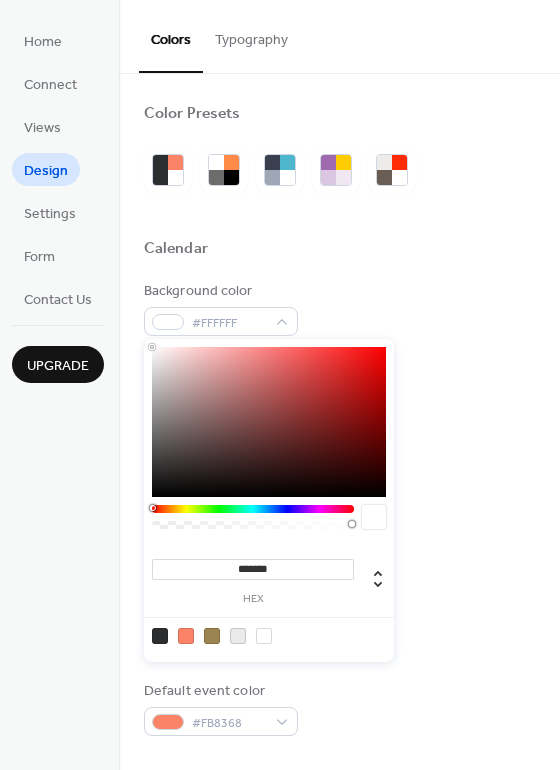 drag, startPoint x: 151, startPoint y: 481, endPoint x: 158, endPoint y: 499, distance: 19.313208 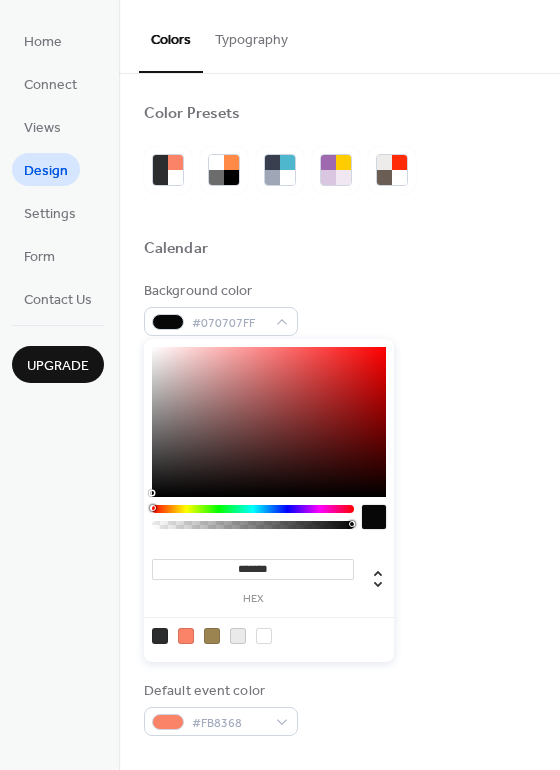 type on "*******" 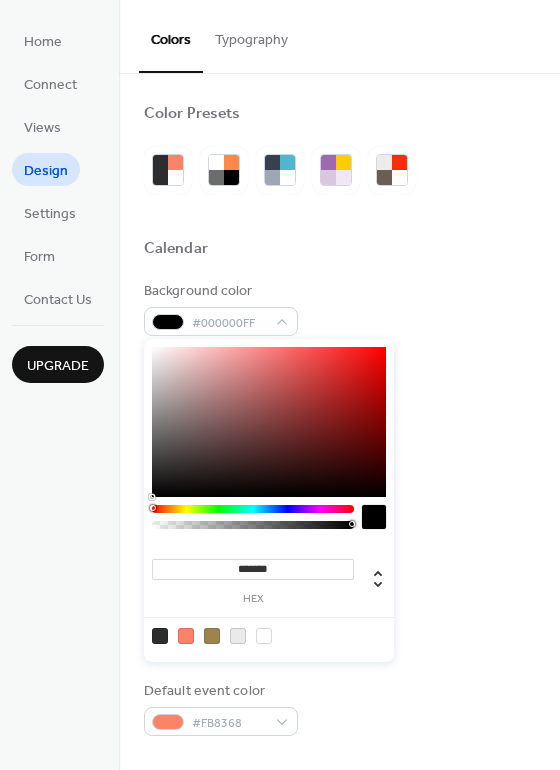 drag, startPoint x: 152, startPoint y: 488, endPoint x: 154, endPoint y: 519, distance: 31.06445 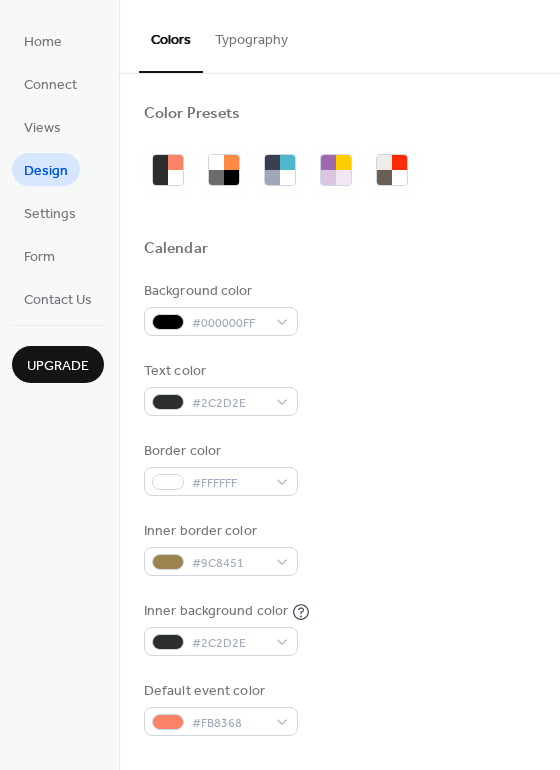 click on "Border color #FFFFFF" at bounding box center (339, 468) 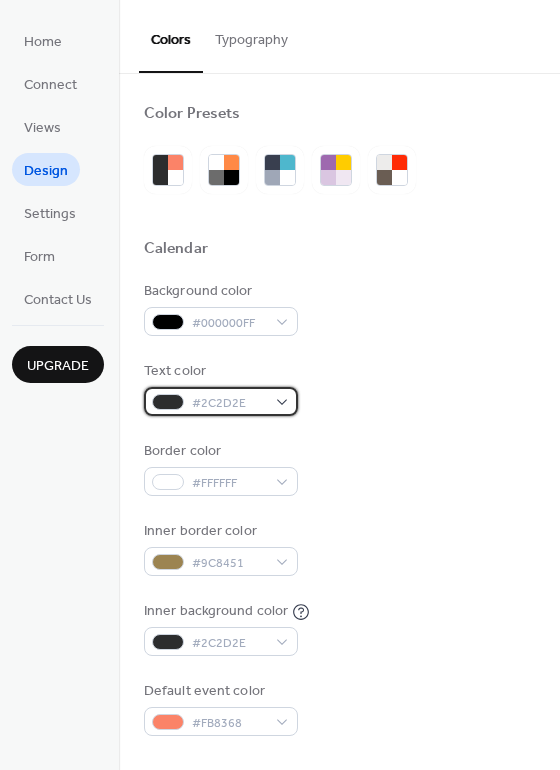 click on "#2C2D2E" at bounding box center (229, 403) 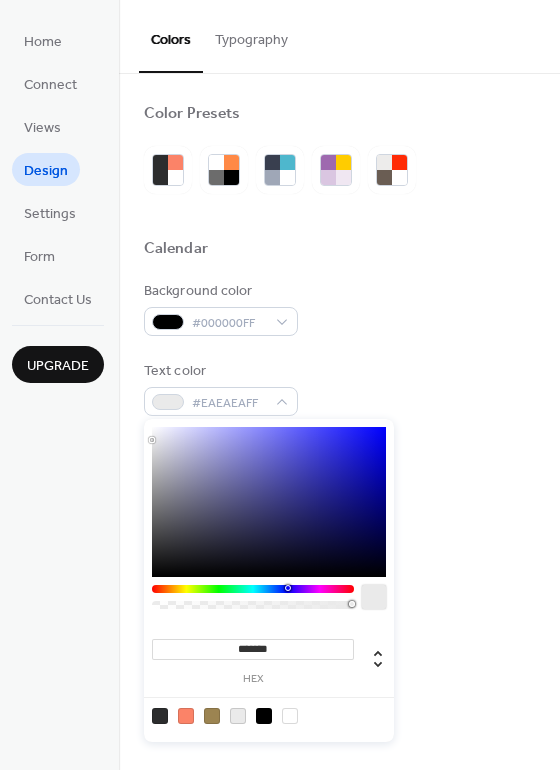type on "*******" 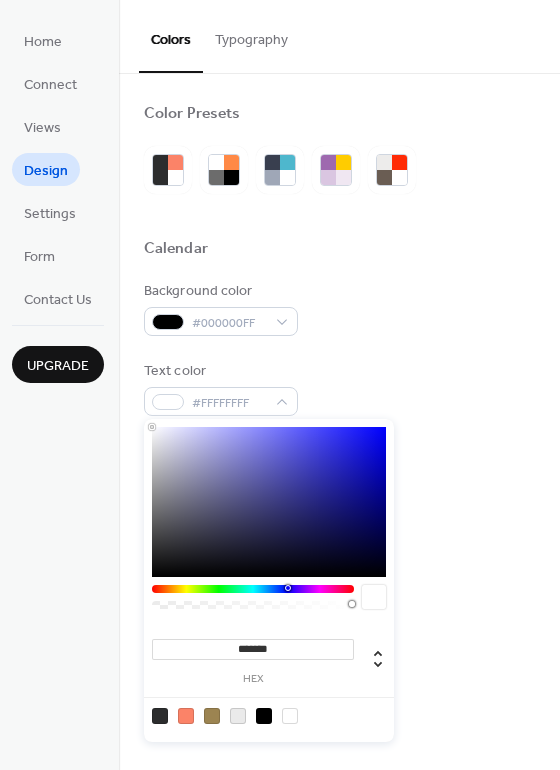 drag, startPoint x: 163, startPoint y: 546, endPoint x: 137, endPoint y: 395, distance: 153.22206 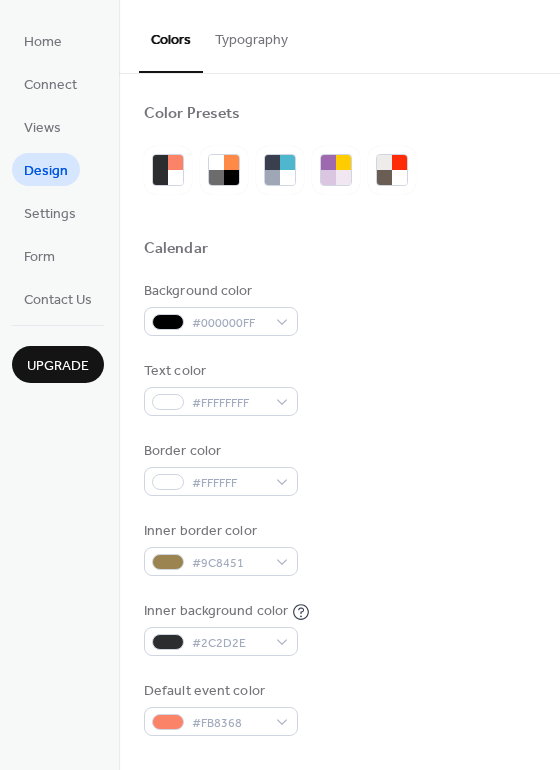 click on "Color Presets Calendar Background color #000000FF Text color #FFFFFFFF Border color #FFFFFF Inner border color #9C8451 Inner background color #2C2D2E Default event color #FB8368 Header Background color #2C2D2E Text color #FFFFFF Border color #2C2D2E Event card Background color #FFFFFF Month View Highlight busy days Busy day background color #FFFFFF Date Icon   Use event color Background color #2C2D2E Text color #FFFFFF" at bounding box center (339, 850) 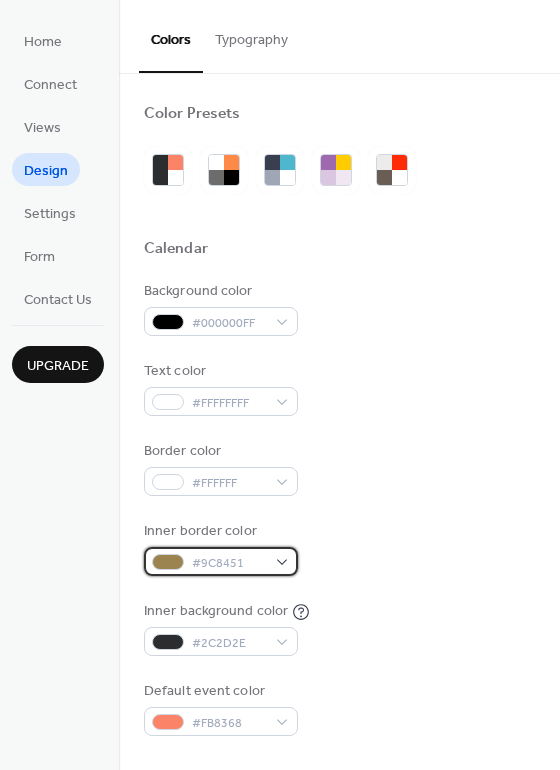 click on "#9C8451" at bounding box center [229, 563] 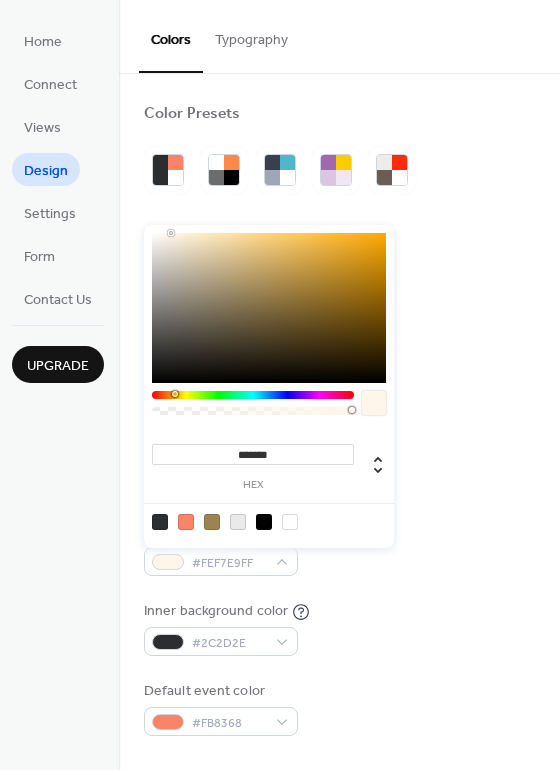 type on "*******" 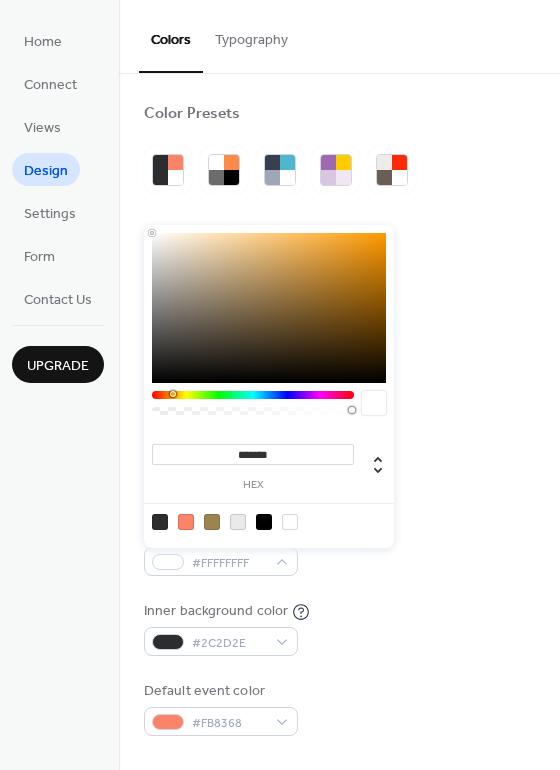 drag, startPoint x: 296, startPoint y: 280, endPoint x: 142, endPoint y: 217, distance: 166.3881 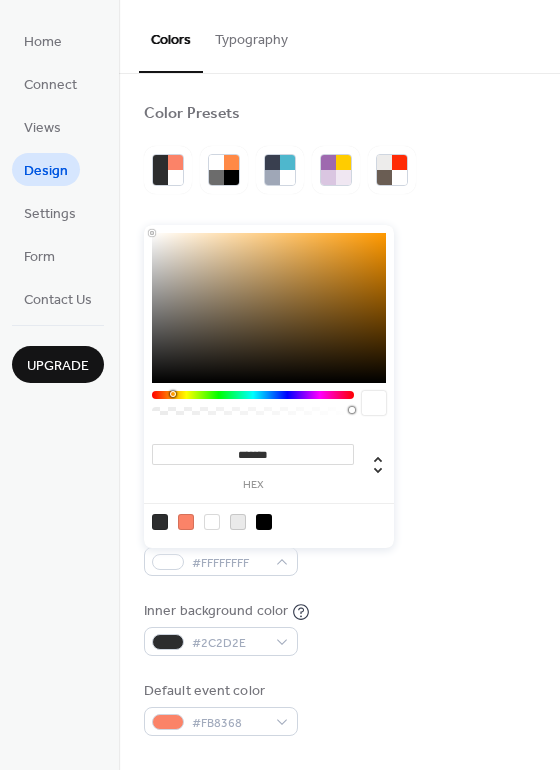 click on "Home Connect Views Design Settings Form Contact Us Upgrade" at bounding box center [59, 385] 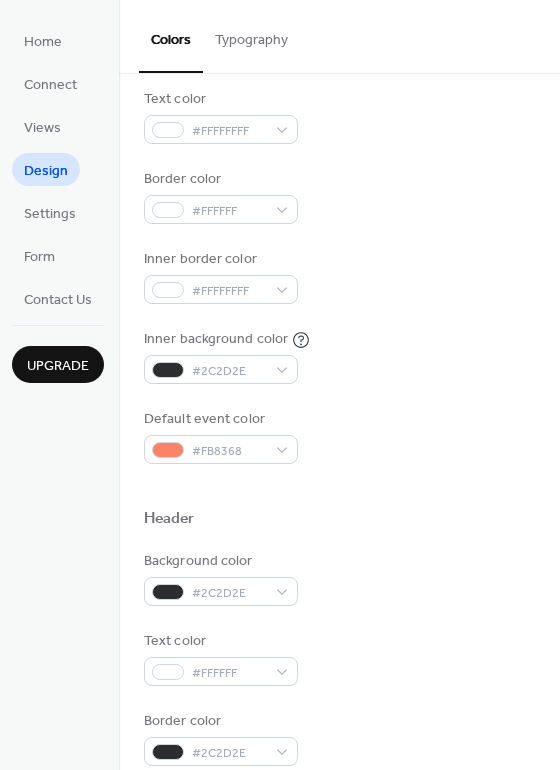 scroll, scrollTop: 283, scrollLeft: 0, axis: vertical 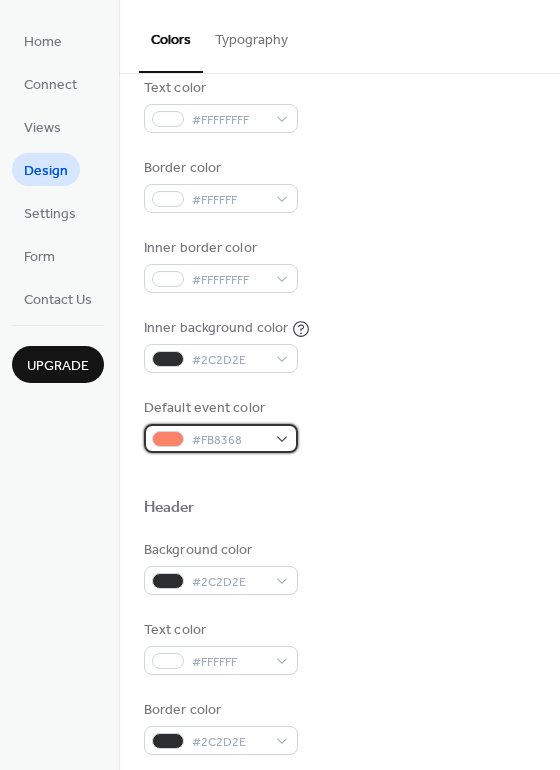 click on "#FB8368" at bounding box center [229, 440] 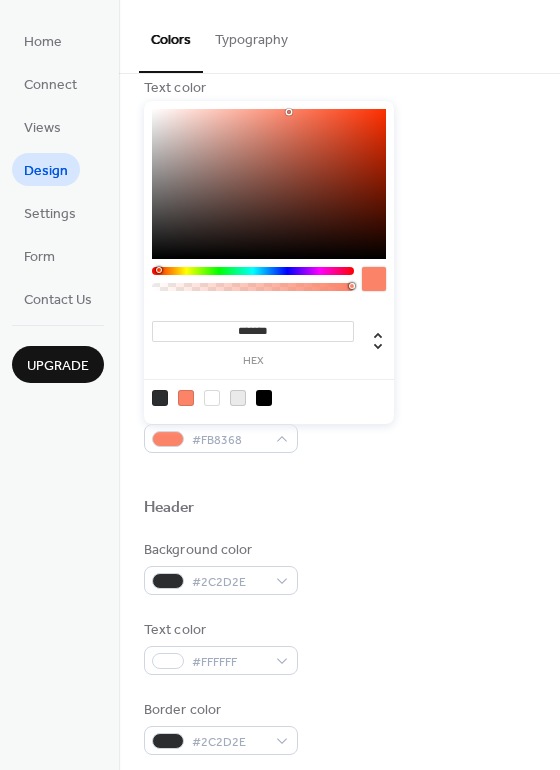 click 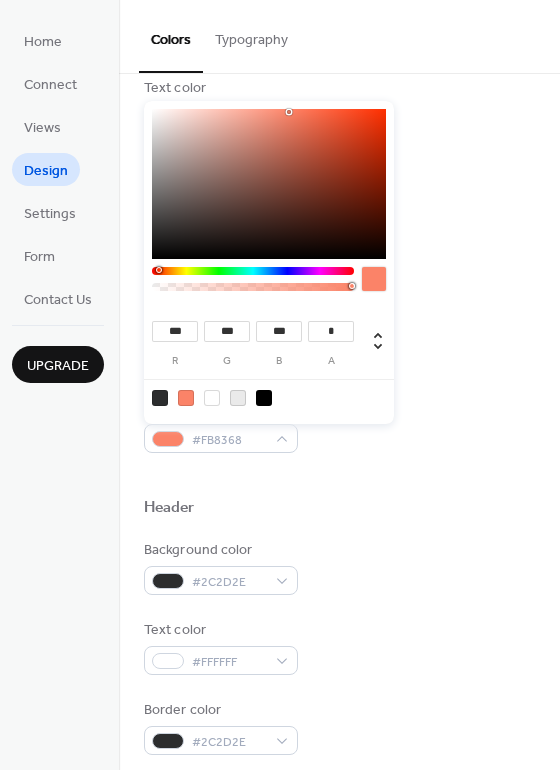 click 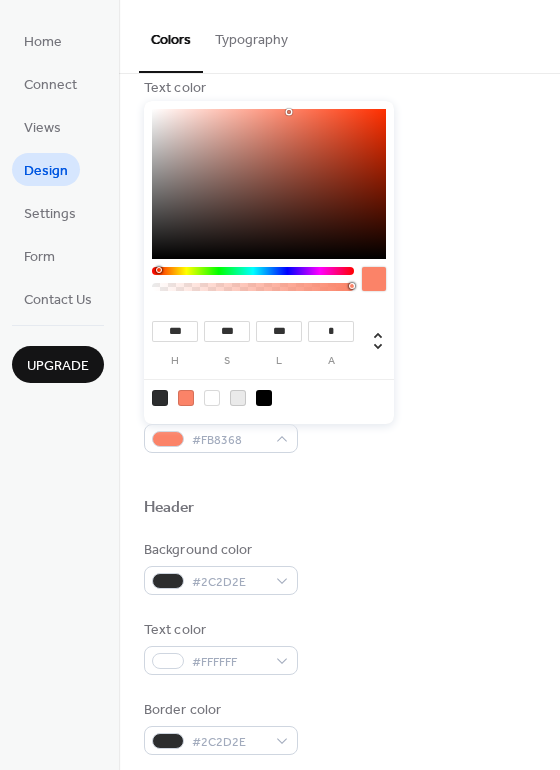 type on "**" 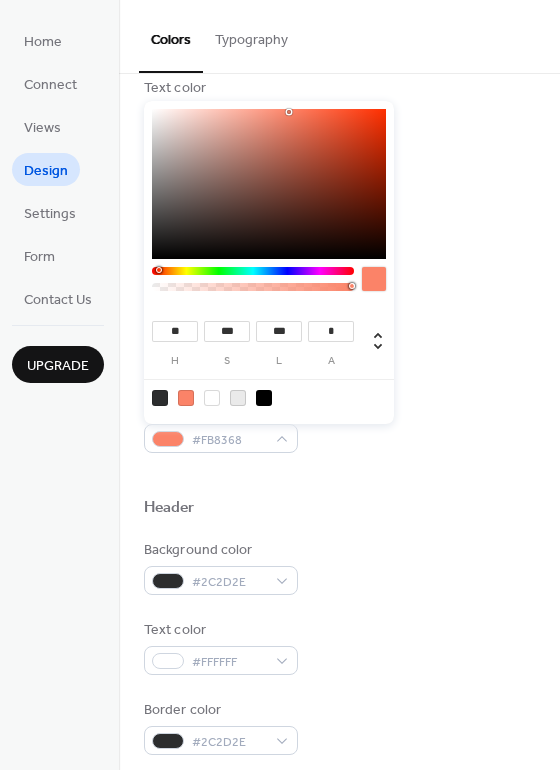 click 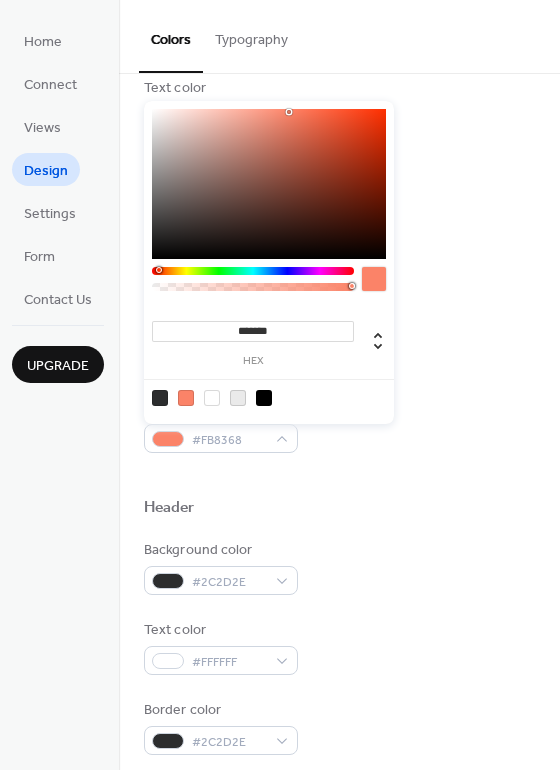 click at bounding box center [264, 398] 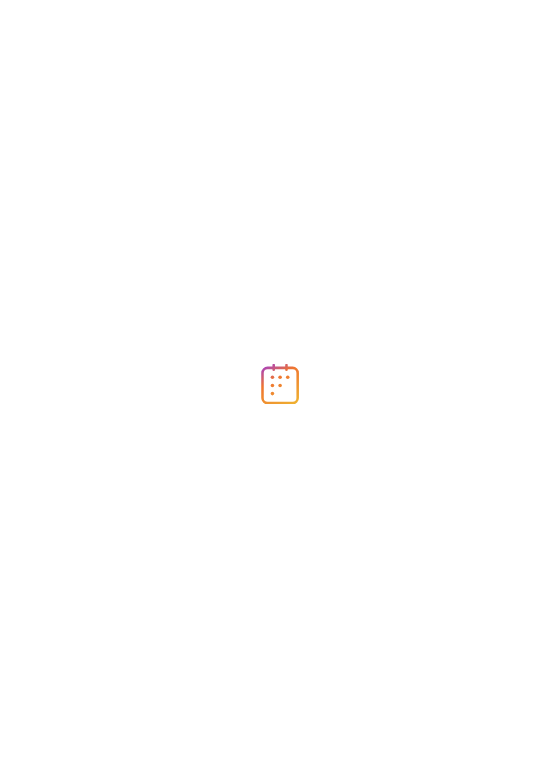 scroll, scrollTop: 0, scrollLeft: 0, axis: both 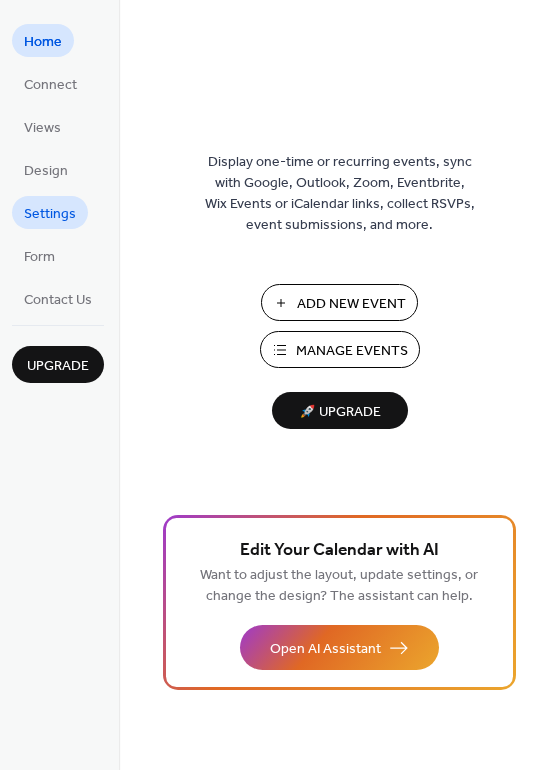 click on "Settings" at bounding box center (50, 212) 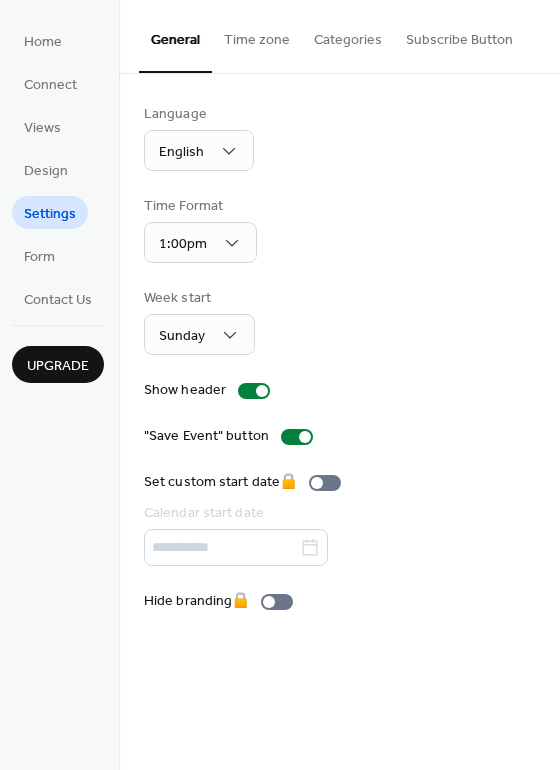 click on "Language English Time Format 1:00pm Week start Sunday Show header "Save Event" button Set custom start date  🔒 Calendar start date Hide branding  🔒" at bounding box center [339, 358] 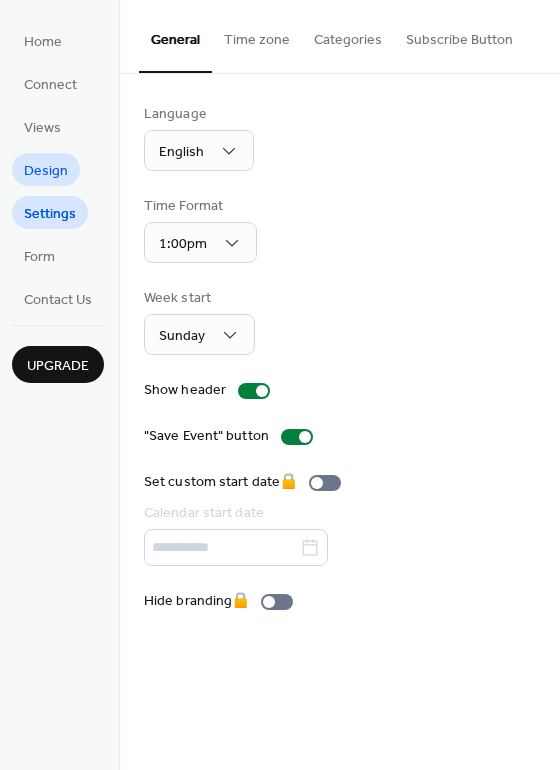 click on "Design" at bounding box center [46, 171] 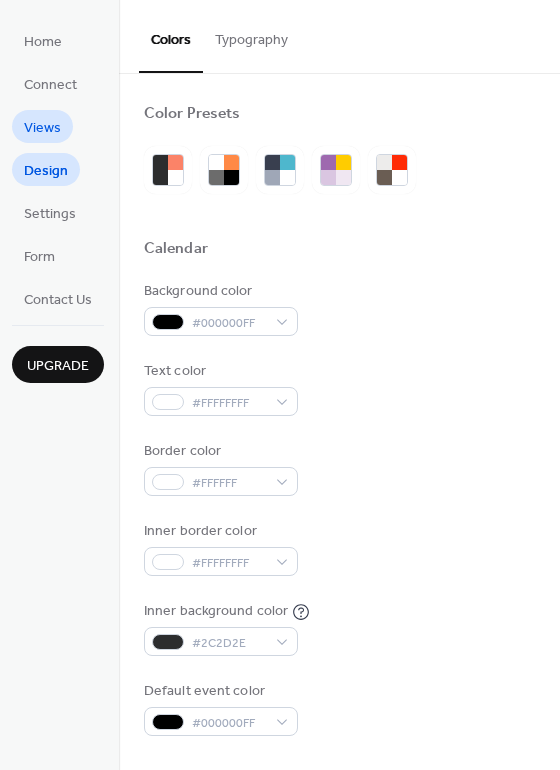 click on "Views" at bounding box center (42, 128) 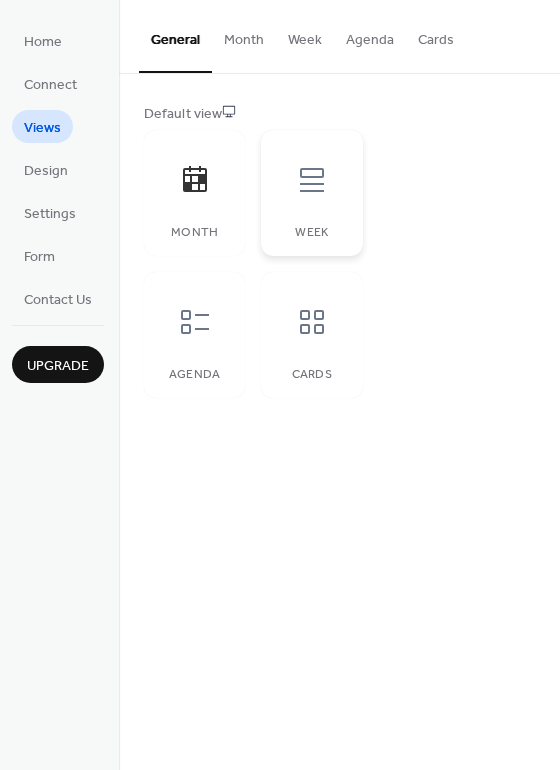 click at bounding box center (312, 180) 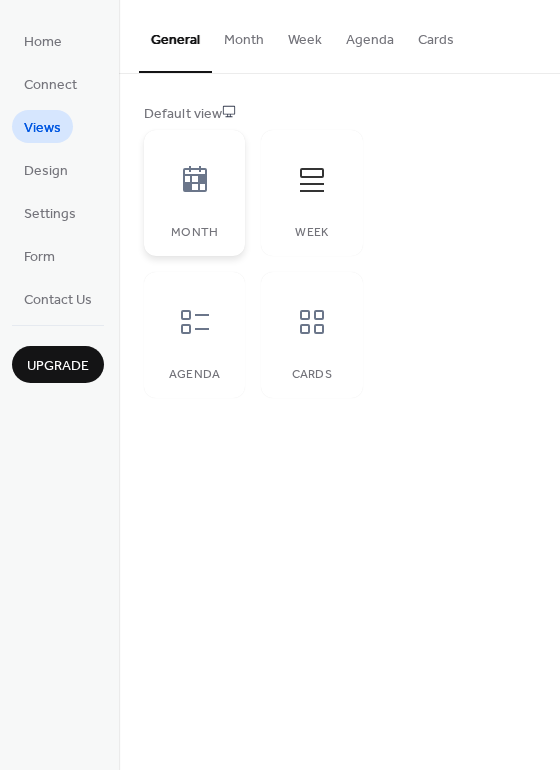 click at bounding box center [195, 180] 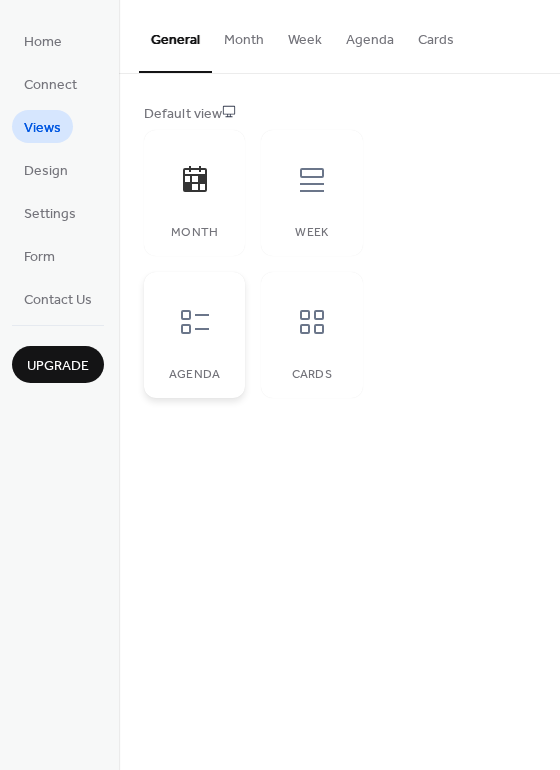 click 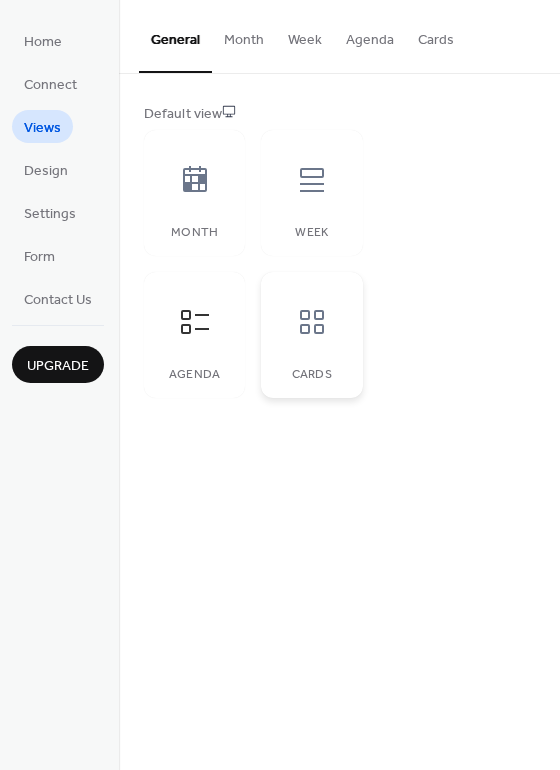click at bounding box center [312, 322] 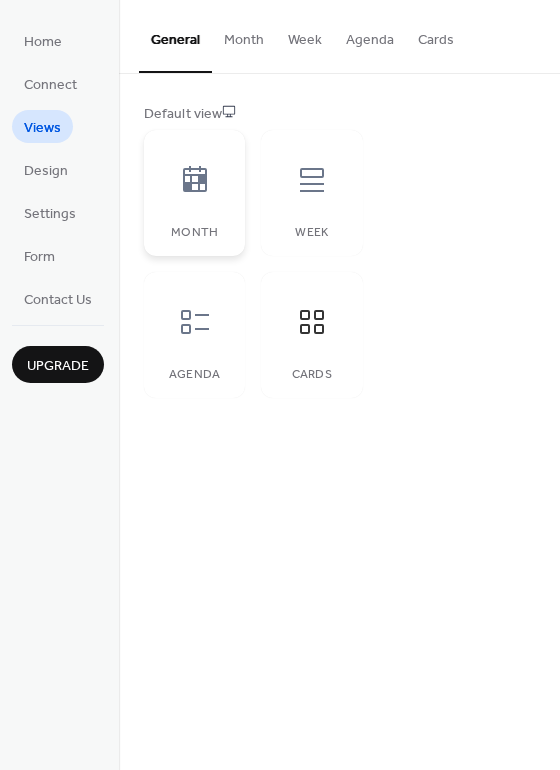 click at bounding box center (195, 180) 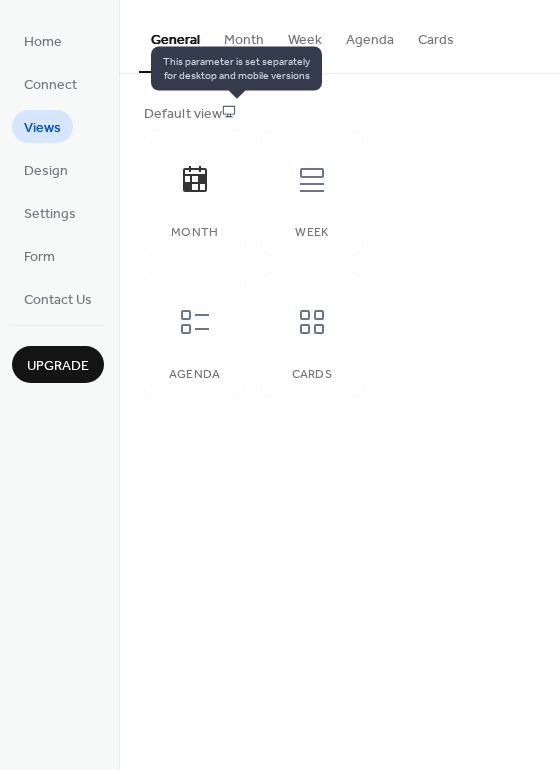 click 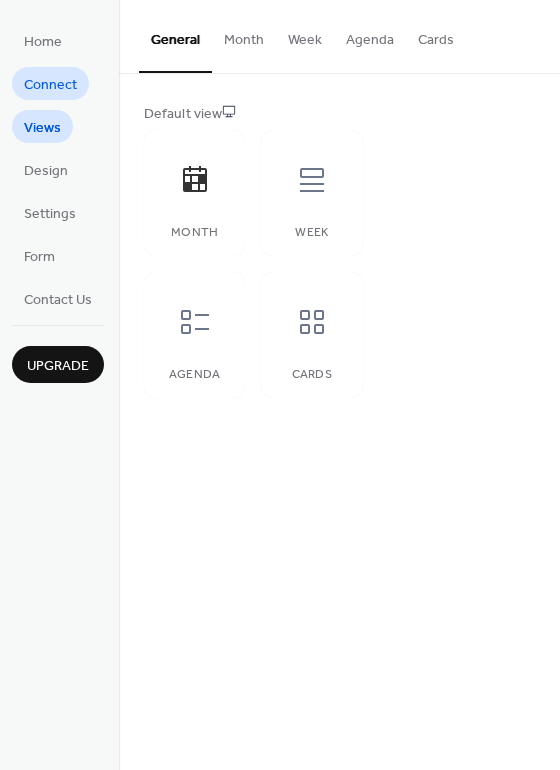 click on "Connect" at bounding box center (50, 85) 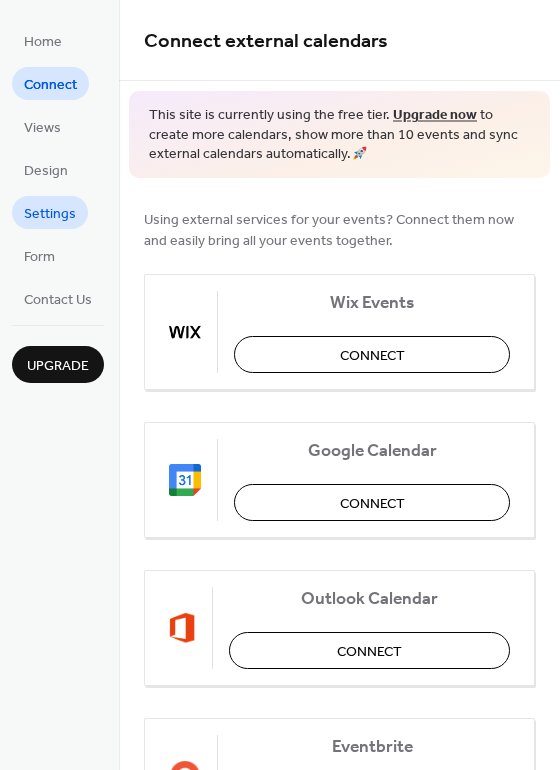 click on "Settings" at bounding box center [50, 214] 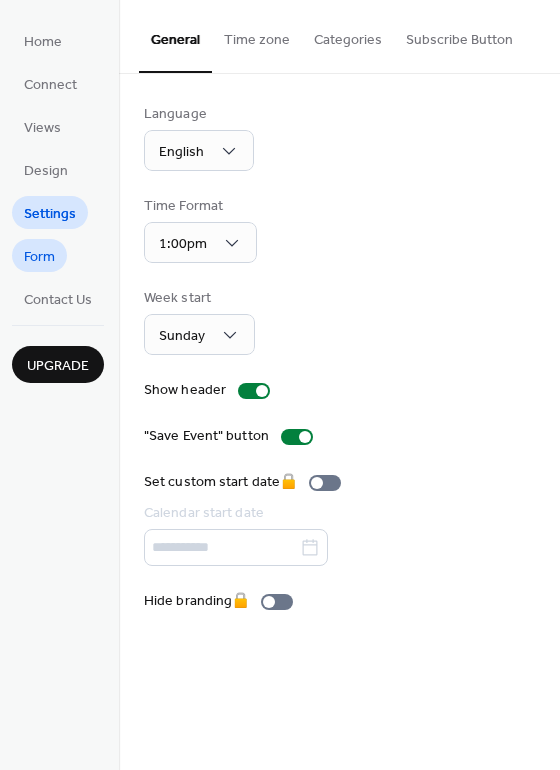 click on "Form" at bounding box center [39, 257] 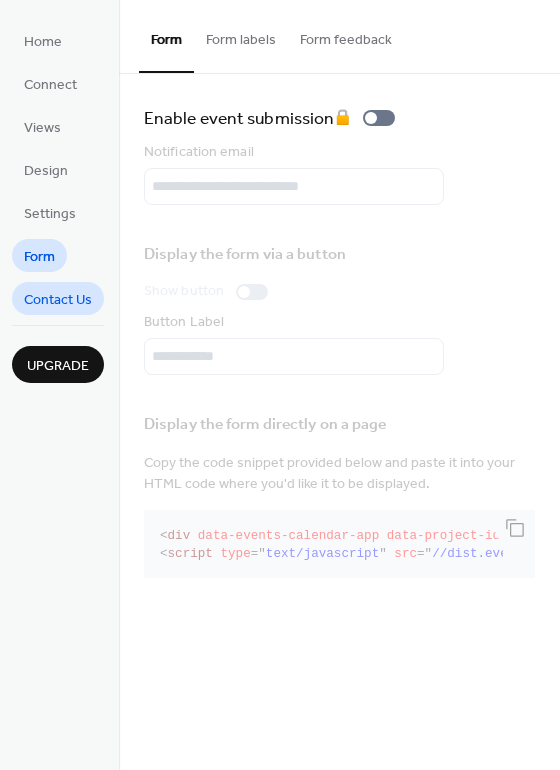 click on "Contact Us" at bounding box center (58, 298) 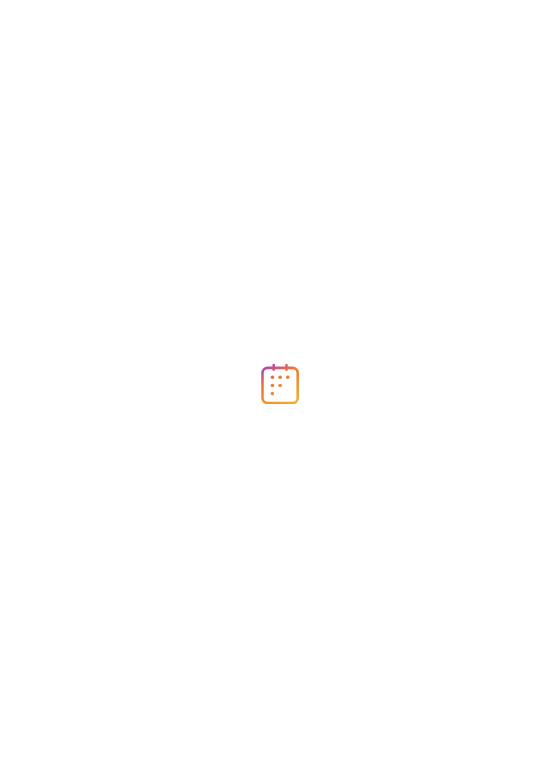 scroll, scrollTop: 0, scrollLeft: 0, axis: both 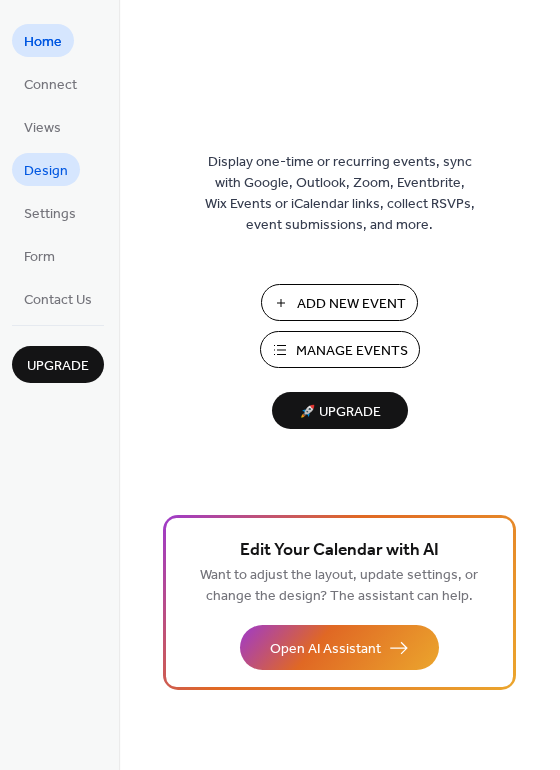 click on "Design" at bounding box center [46, 171] 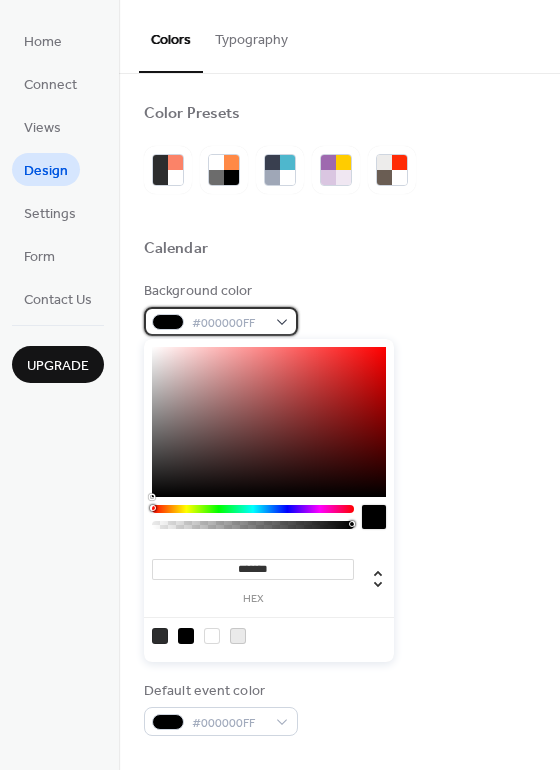 click on "#000000FF" at bounding box center [229, 323] 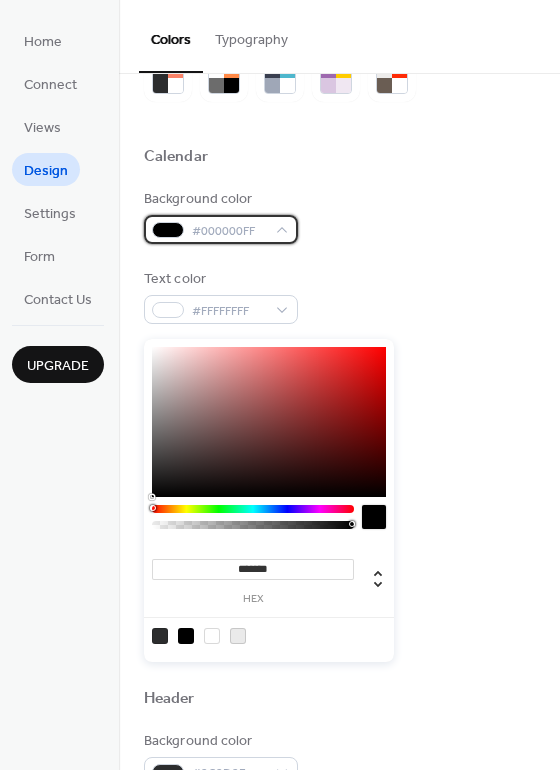 scroll, scrollTop: 100, scrollLeft: 0, axis: vertical 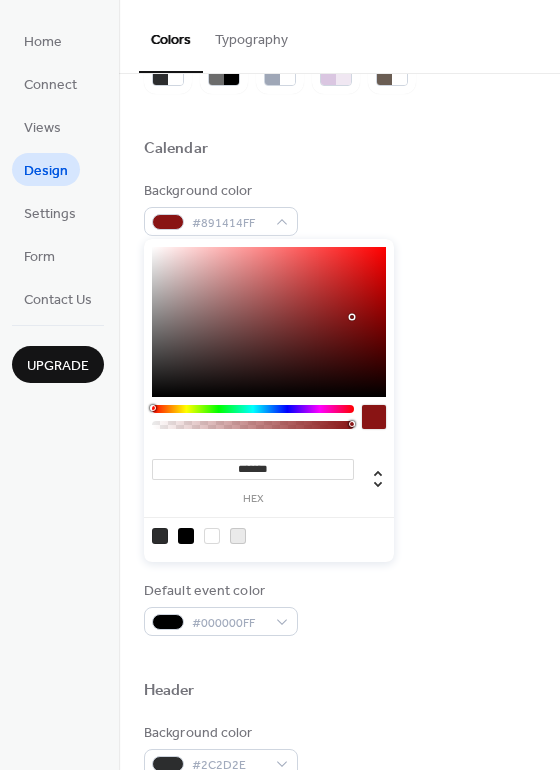 drag, startPoint x: 352, startPoint y: 357, endPoint x: 350, endPoint y: 317, distance: 40.04997 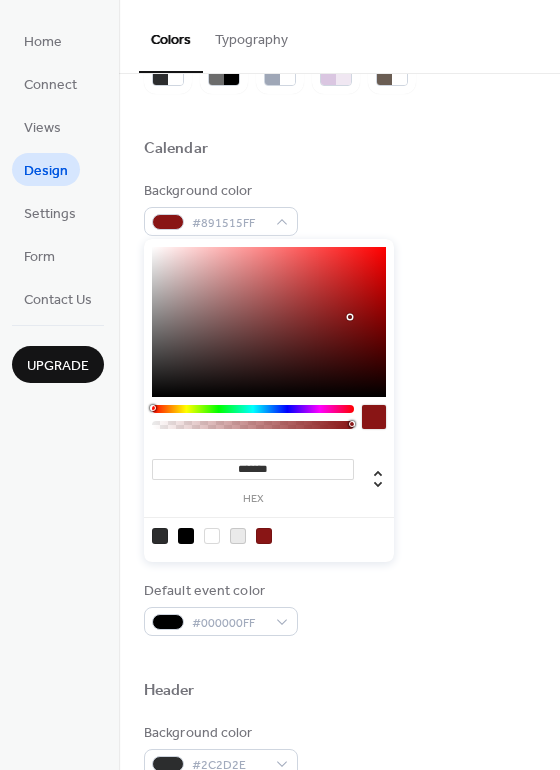 click on "*******" at bounding box center (253, 469) 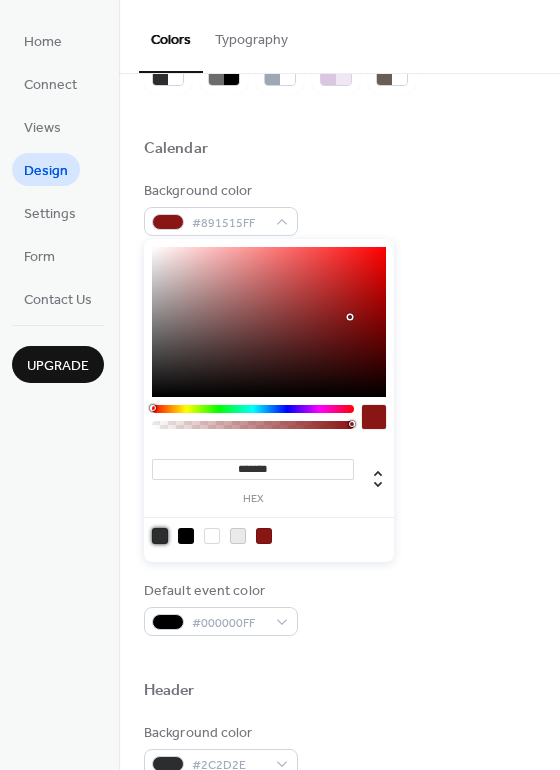 click at bounding box center (160, 536) 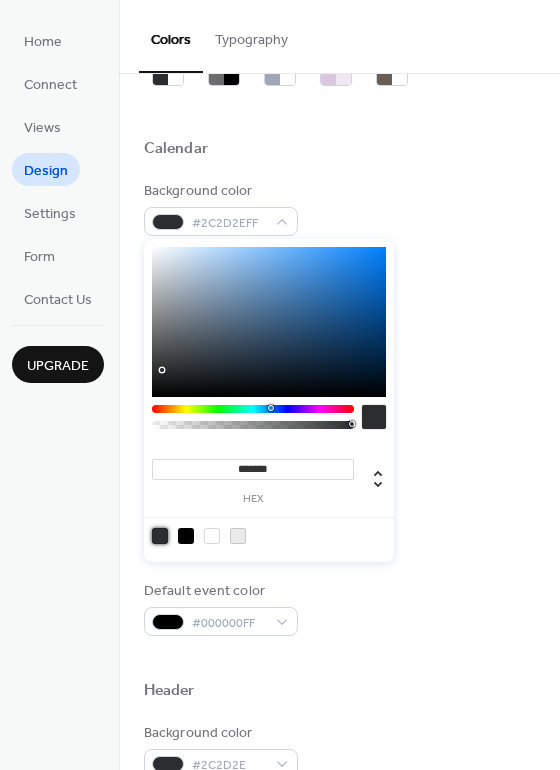 click at bounding box center (186, 536) 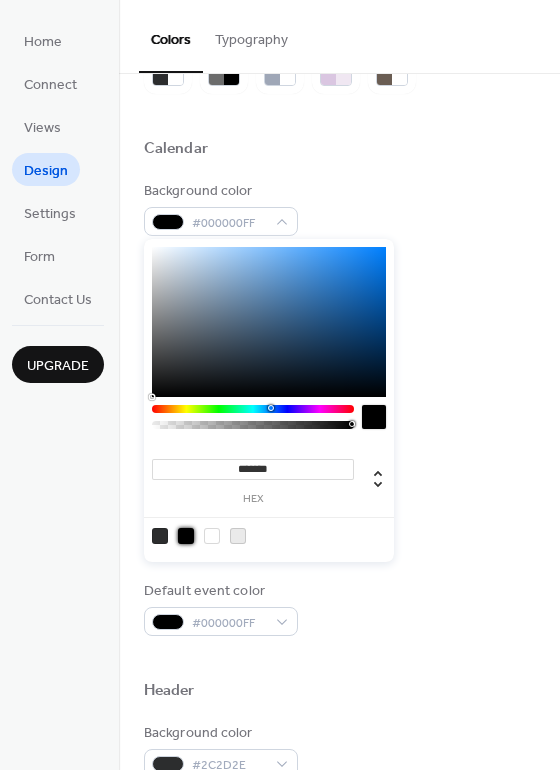 click at bounding box center [212, 536] 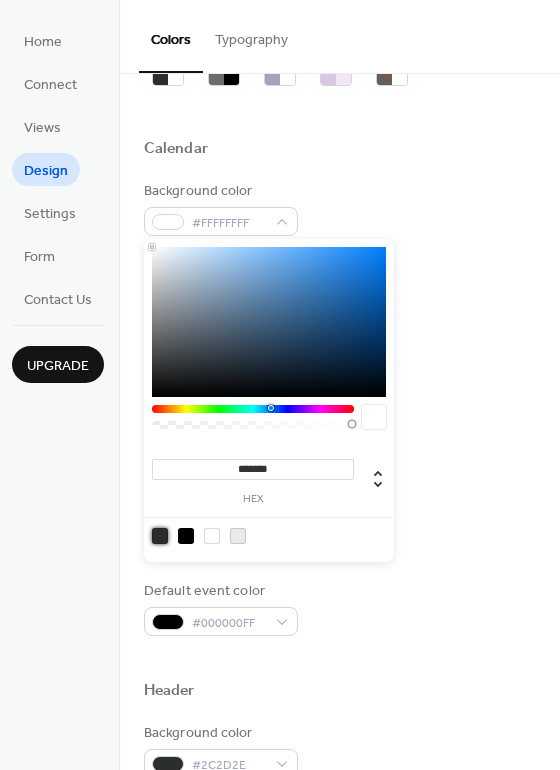 click at bounding box center [160, 536] 